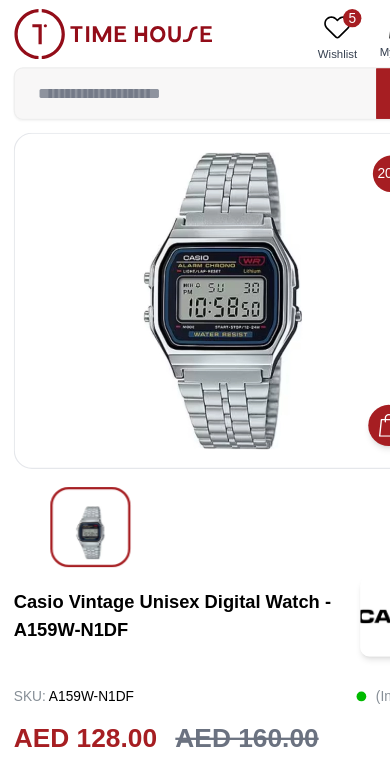 scroll, scrollTop: 0, scrollLeft: 0, axis: both 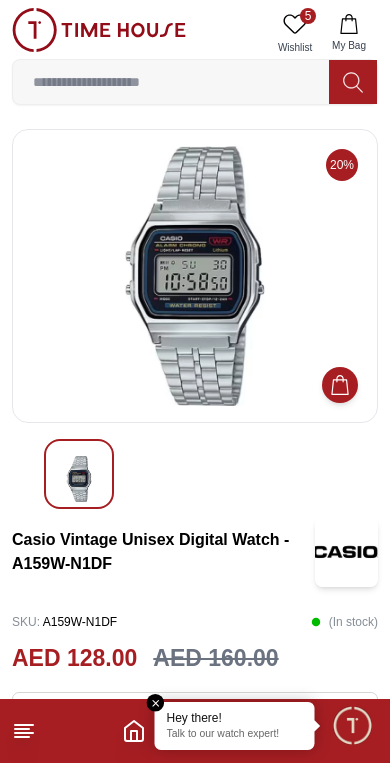 click on "5" at bounding box center (308, 16) 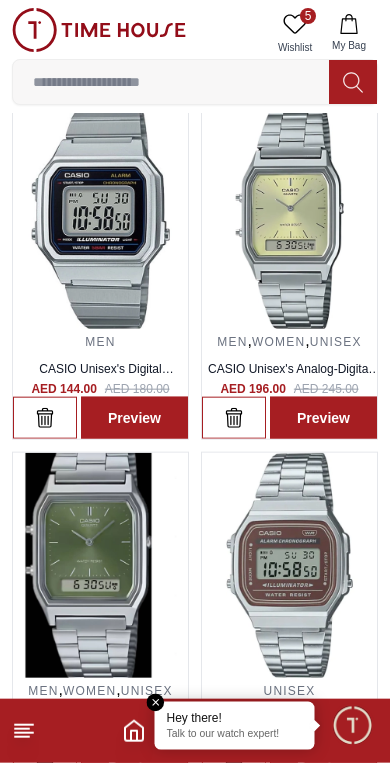 scroll, scrollTop: 82, scrollLeft: 0, axis: vertical 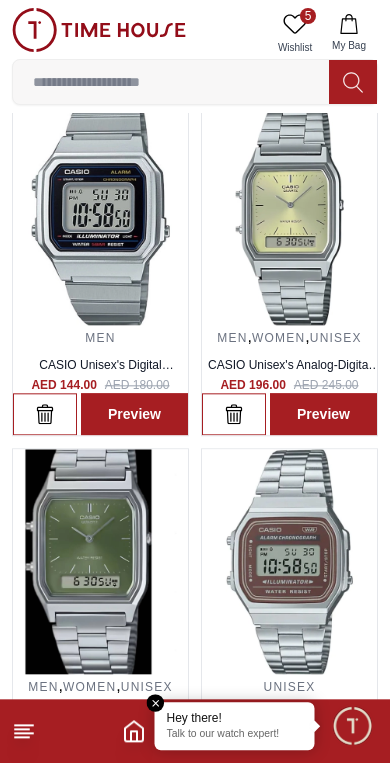 click at bounding box center (289, 212) 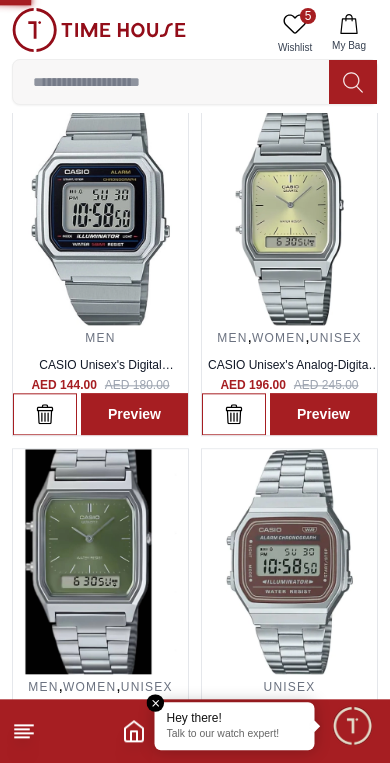 scroll, scrollTop: 82, scrollLeft: 0, axis: vertical 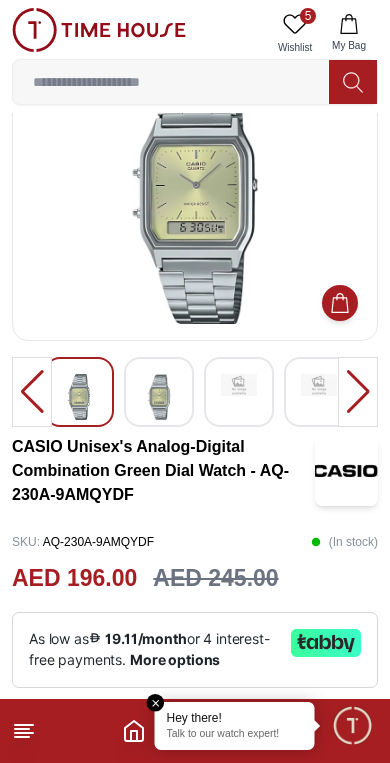 click at bounding box center [159, 397] 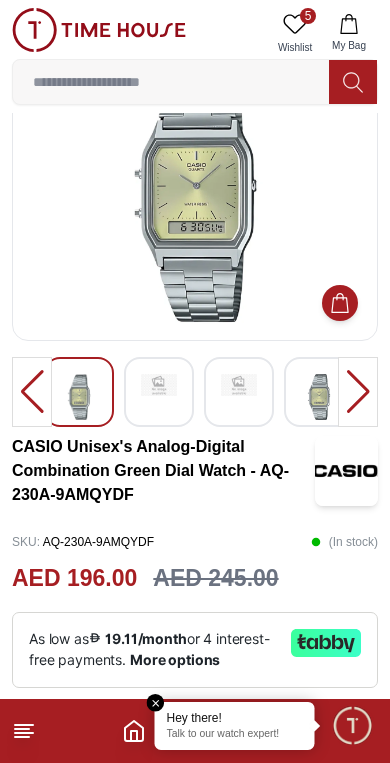 click at bounding box center (239, 385) 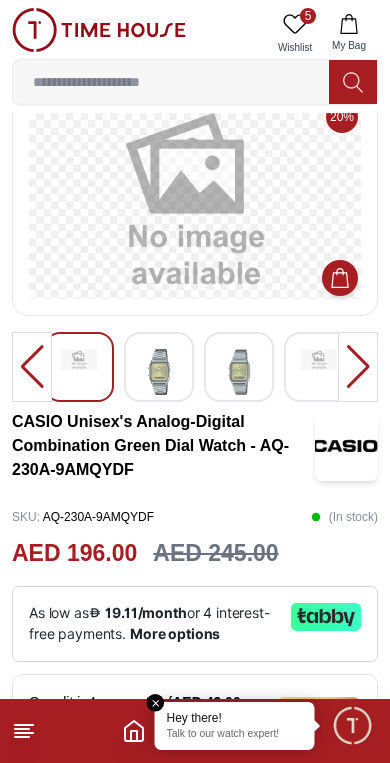 scroll, scrollTop: 0, scrollLeft: 0, axis: both 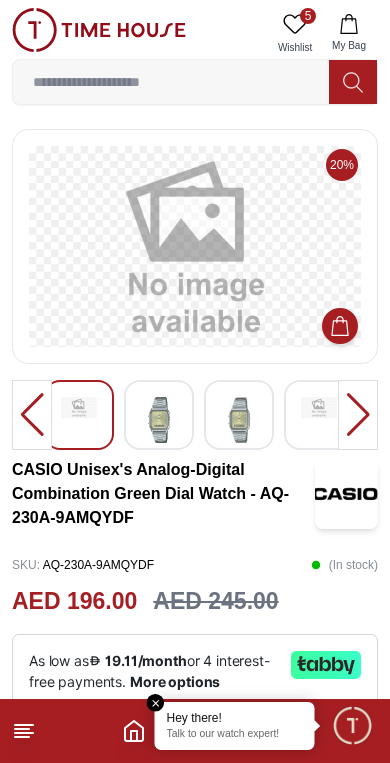 click at bounding box center (159, 420) 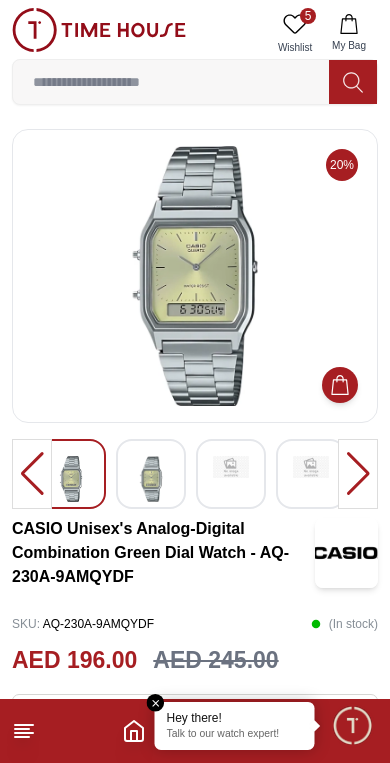 click at bounding box center [358, 474] 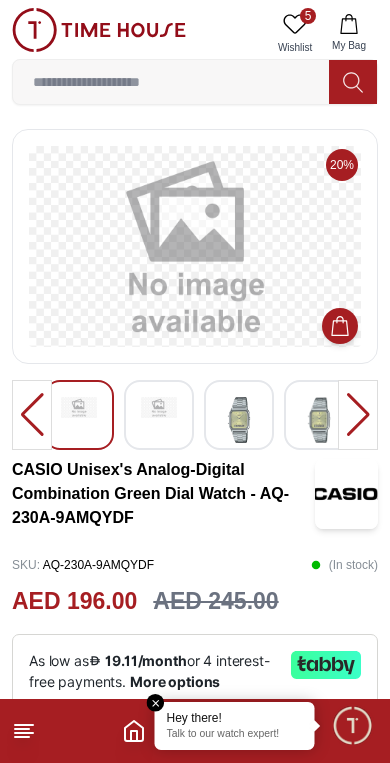 click 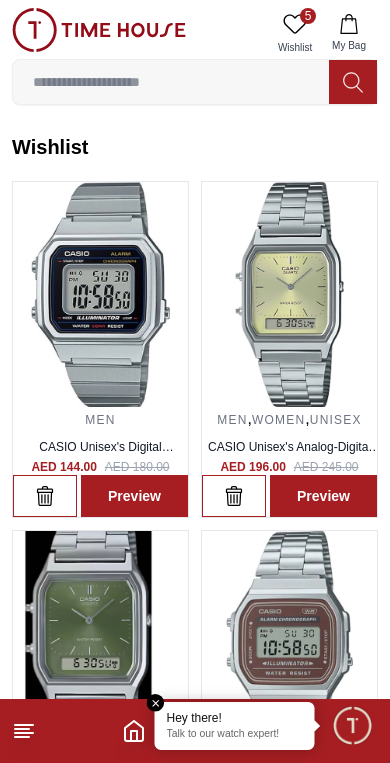 click at bounding box center [100, 643] 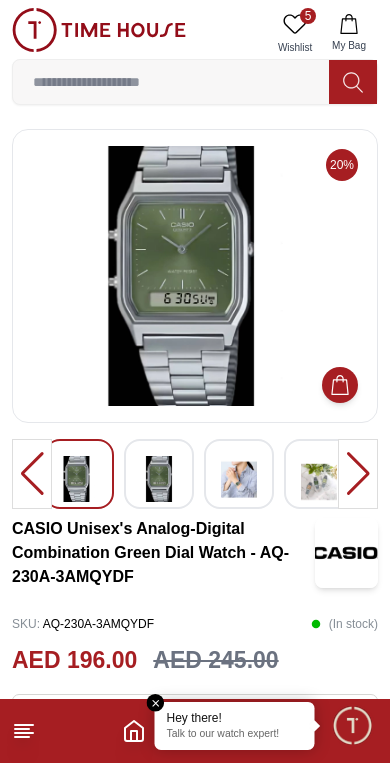 click at bounding box center (159, 479) 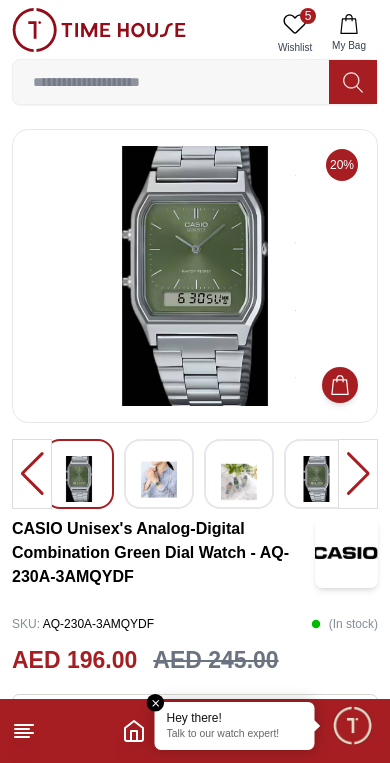 click at bounding box center [159, 479] 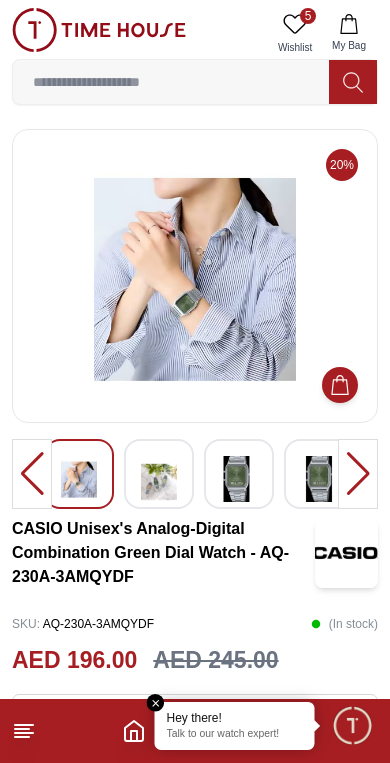 click at bounding box center [319, 479] 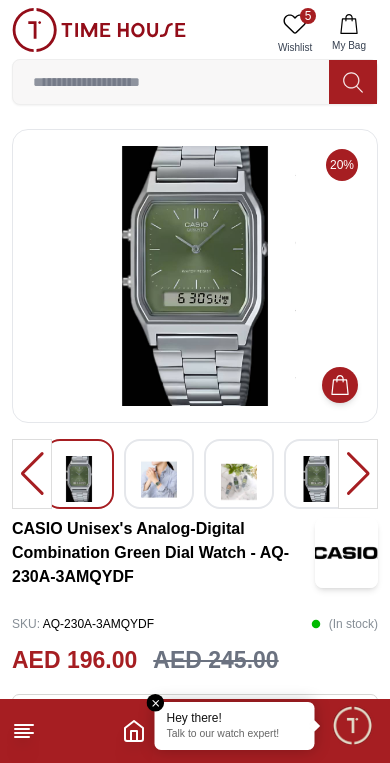 click at bounding box center (239, 479) 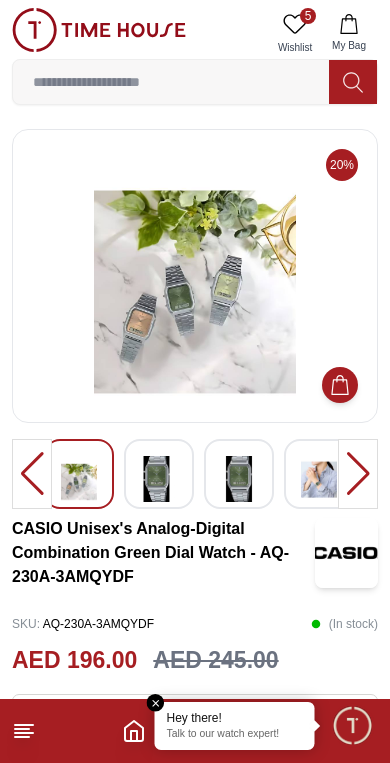 click at bounding box center (319, 479) 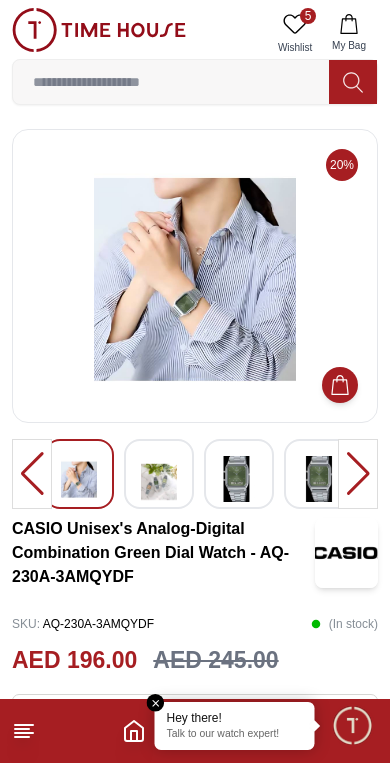 click 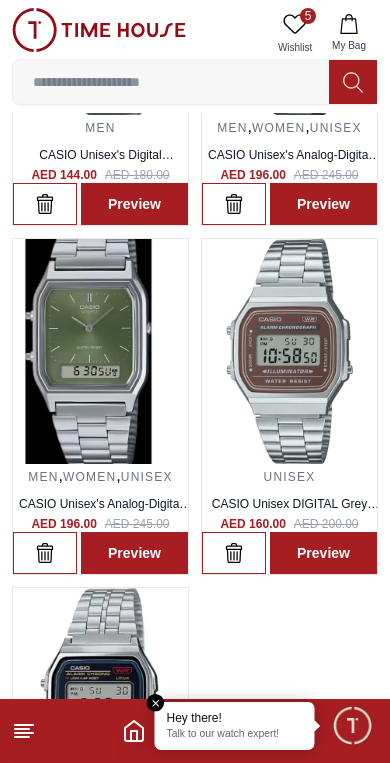 scroll, scrollTop: 293, scrollLeft: 0, axis: vertical 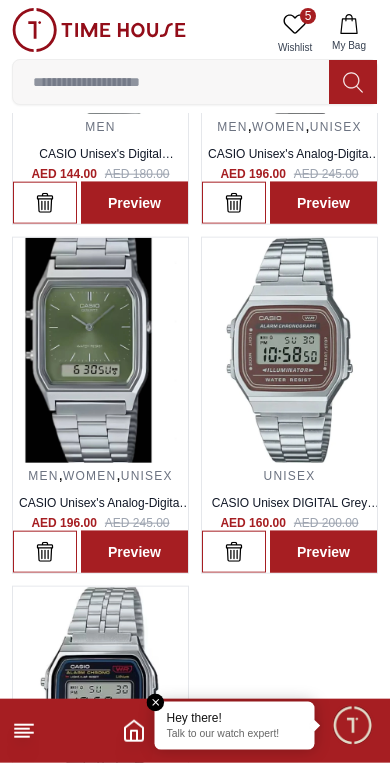 click at bounding box center [289, 350] 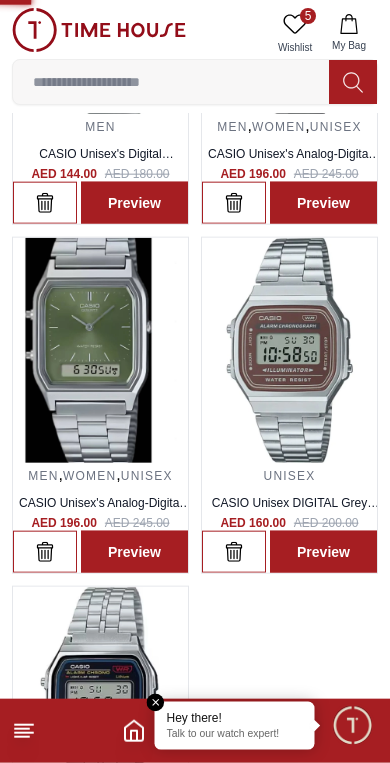 scroll, scrollTop: 294, scrollLeft: 0, axis: vertical 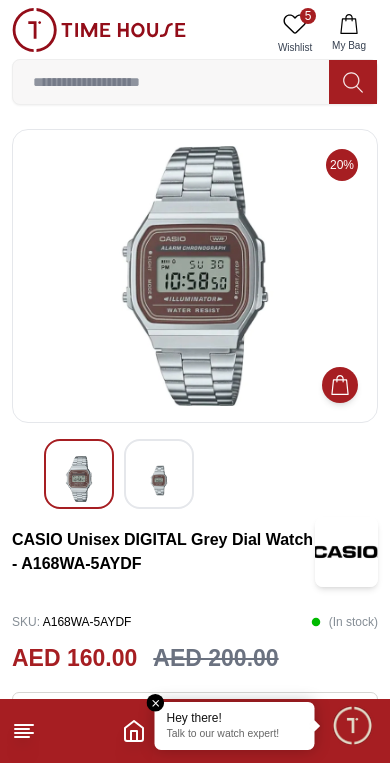 click at bounding box center (159, 480) 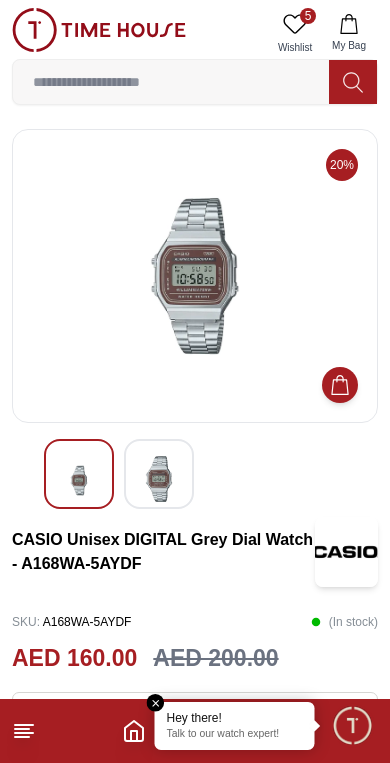 click at bounding box center (79, 480) 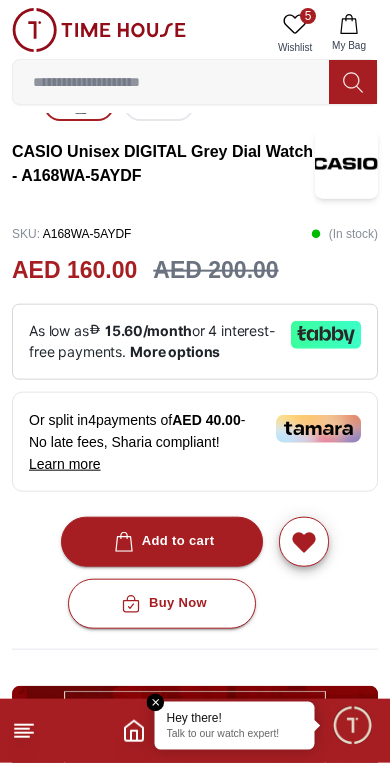 scroll, scrollTop: 389, scrollLeft: 0, axis: vertical 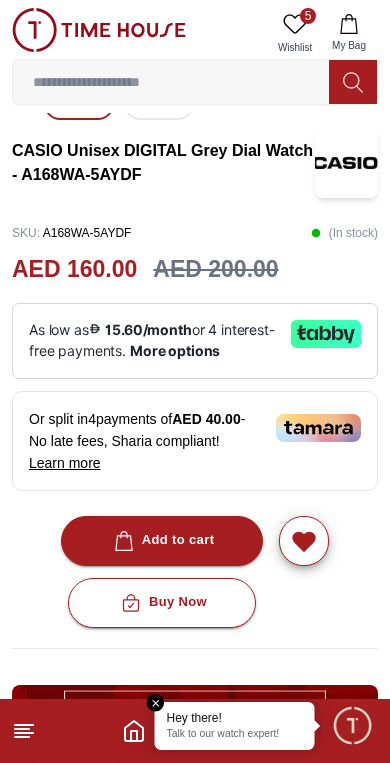 click on "Add to cart" at bounding box center (162, 540) 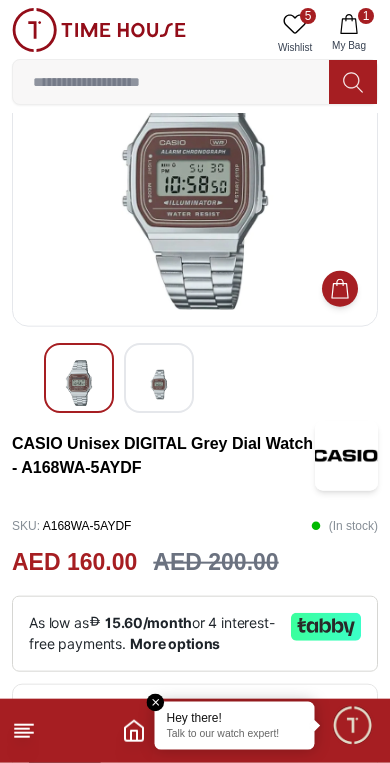 scroll, scrollTop: 0, scrollLeft: 0, axis: both 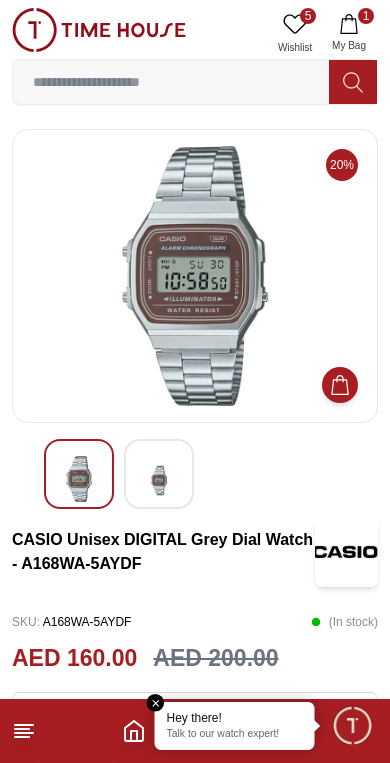 click on "My Bag" at bounding box center [349, 45] 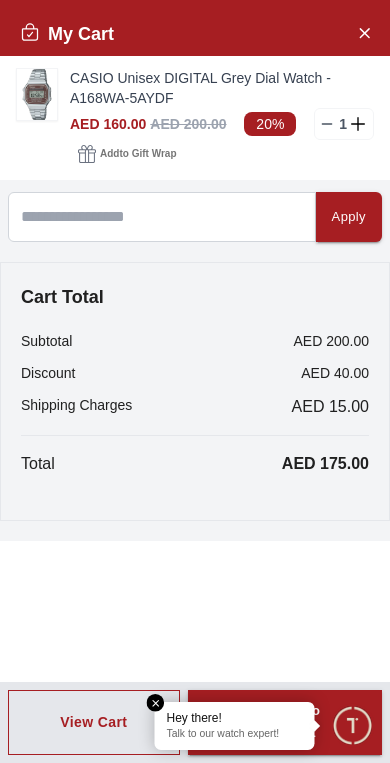 click at bounding box center (156, 703) 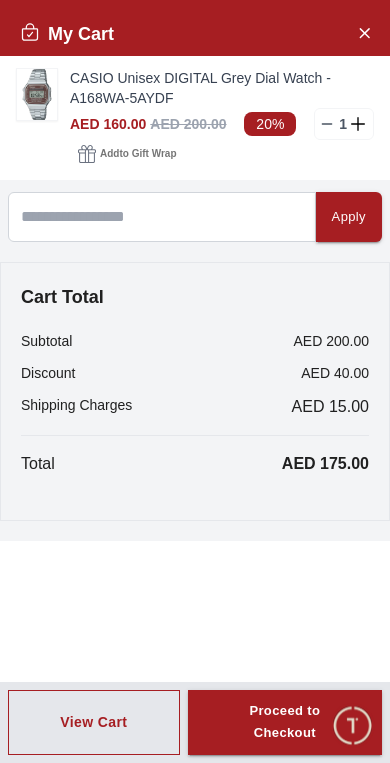 click on "Proceed to Checkout" at bounding box center (285, 723) 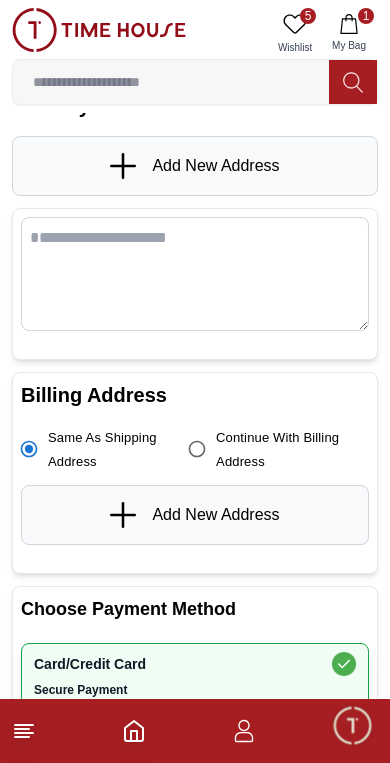 scroll, scrollTop: 68, scrollLeft: 0, axis: vertical 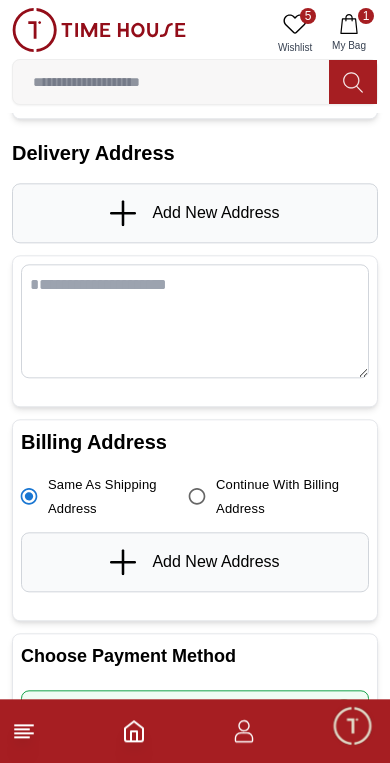click on "Add New Address" at bounding box center (195, 213) 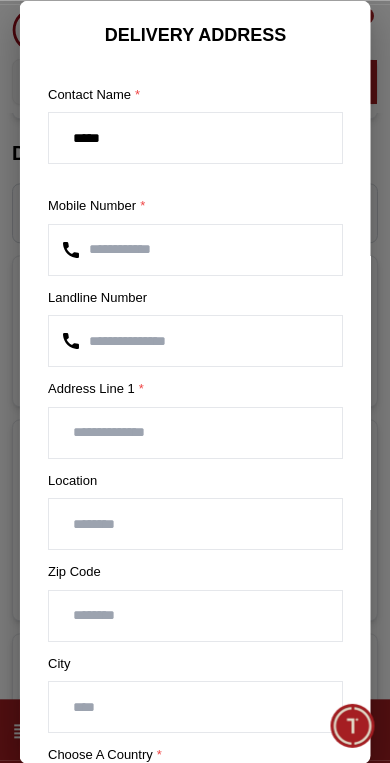 scroll, scrollTop: 68, scrollLeft: 0, axis: vertical 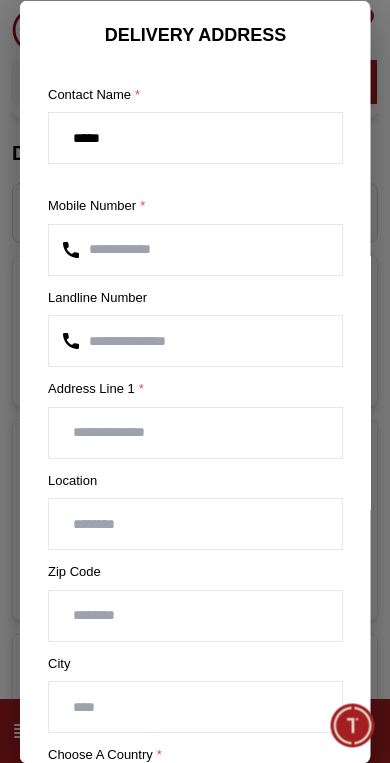 click at bounding box center [195, 432] 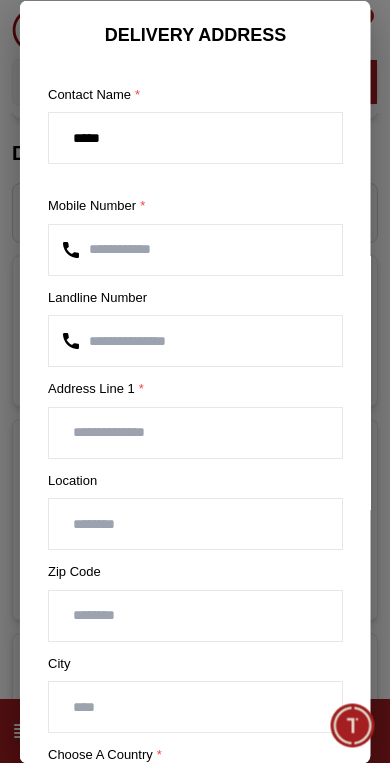 scroll, scrollTop: 68, scrollLeft: 0, axis: vertical 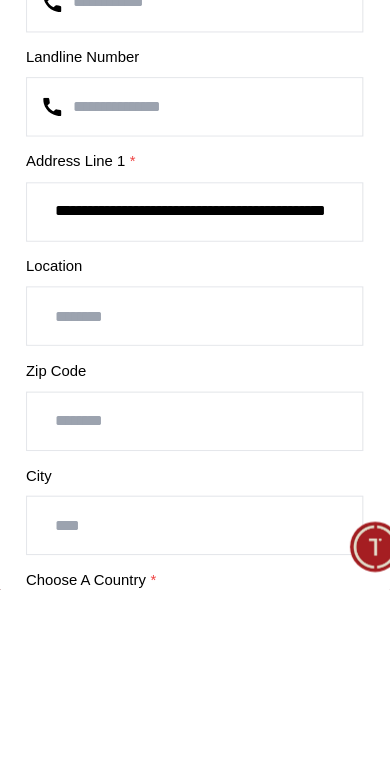 type on "**********" 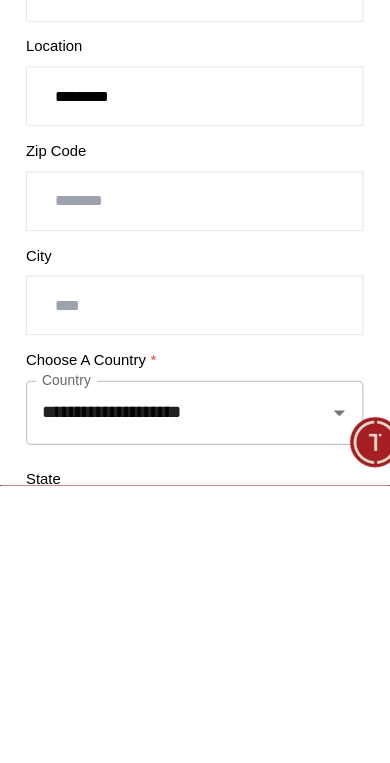 scroll, scrollTop: 102, scrollLeft: 0, axis: vertical 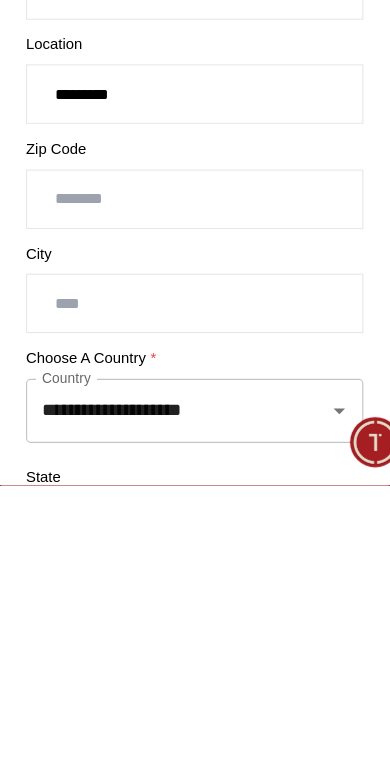 type on "********" 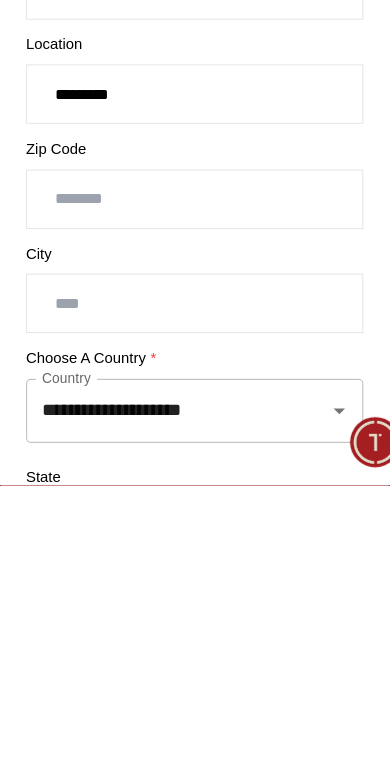 scroll, scrollTop: 88, scrollLeft: 0, axis: vertical 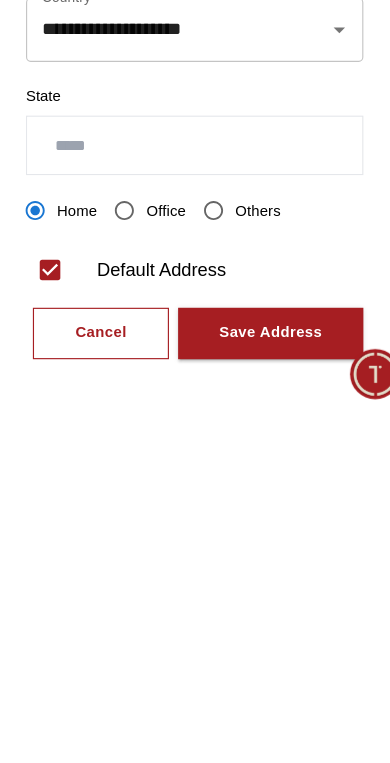type on "**********" 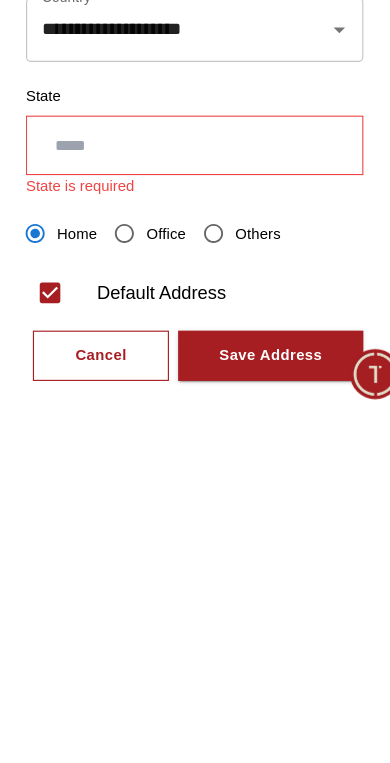 scroll, scrollTop: 391, scrollLeft: 0, axis: vertical 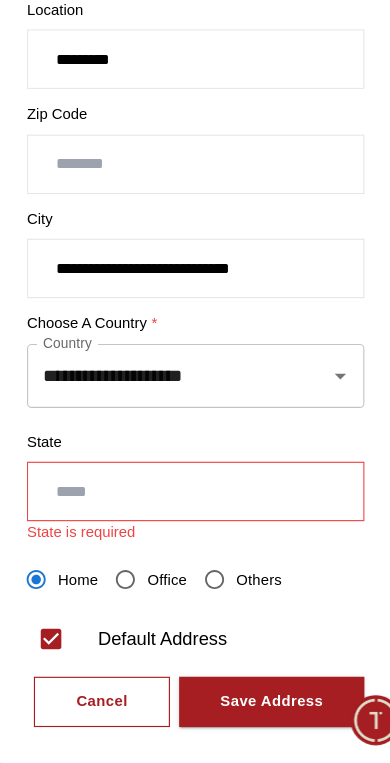 click on "Save Address" at bounding box center (262, 709) 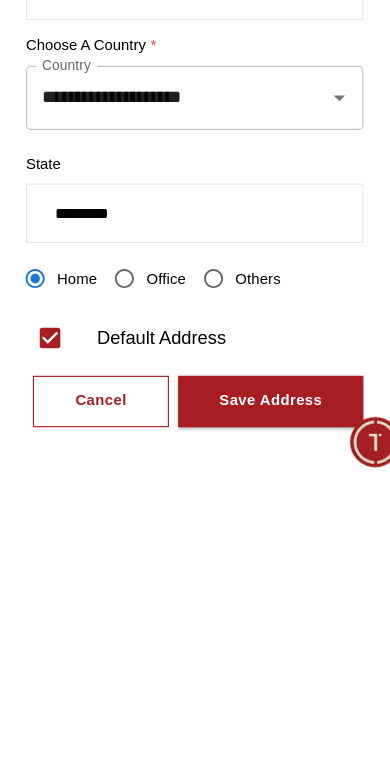 type on "********" 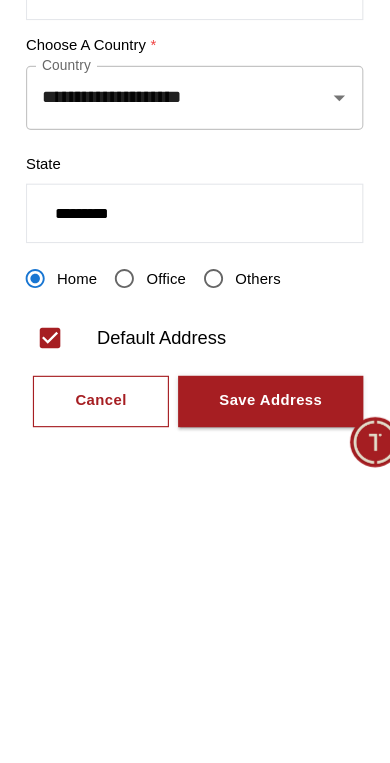 scroll, scrollTop: 634, scrollLeft: 0, axis: vertical 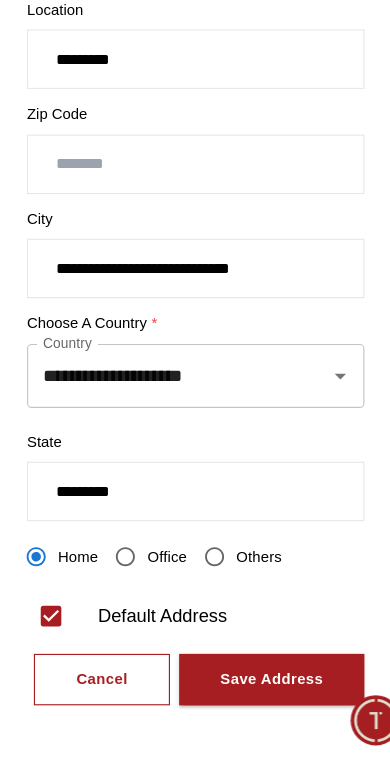 click on "Save Address" at bounding box center [262, 690] 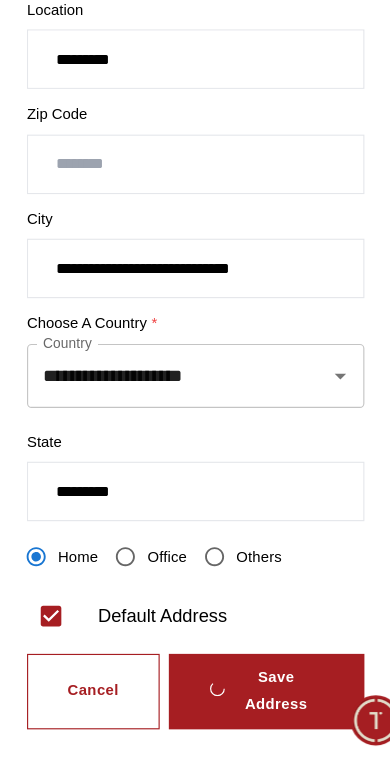 scroll, scrollTop: 0, scrollLeft: 0, axis: both 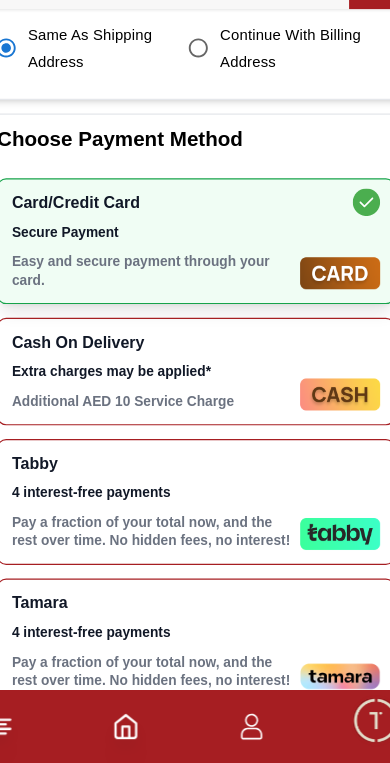 click on "Tabby 4 interest-free payments Pay a fraction of your total now, and the rest over time. No hidden fees, no interest!" at bounding box center (195, 535) 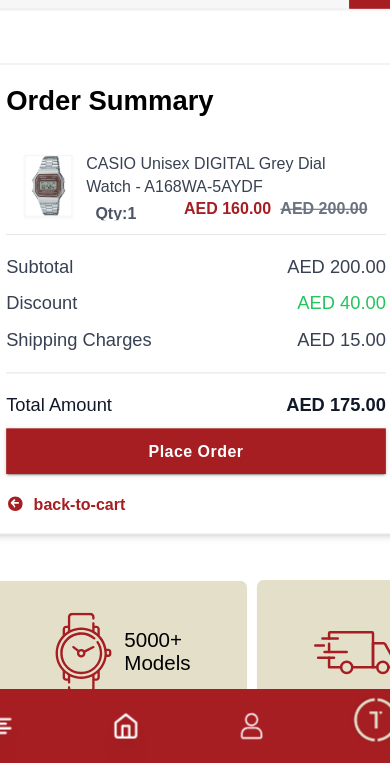 scroll, scrollTop: 1272, scrollLeft: 0, axis: vertical 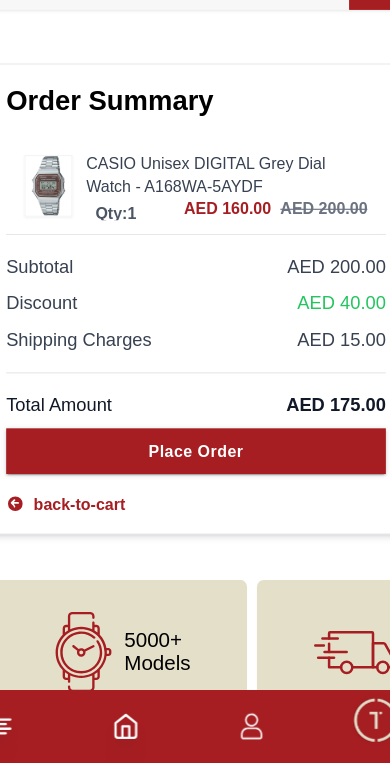 click on "Place Order" at bounding box center [195, 490] 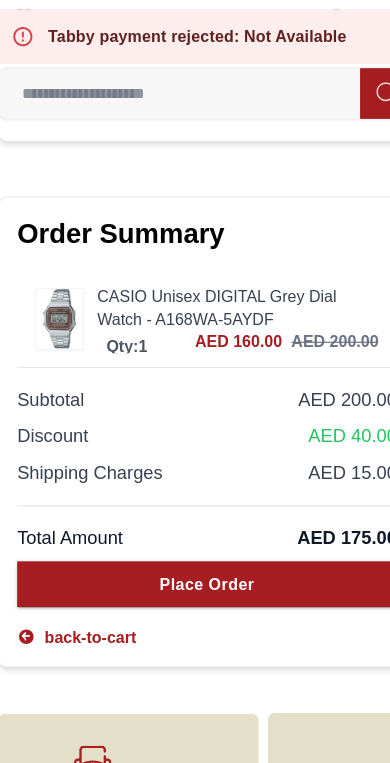 scroll, scrollTop: 1248, scrollLeft: 0, axis: vertical 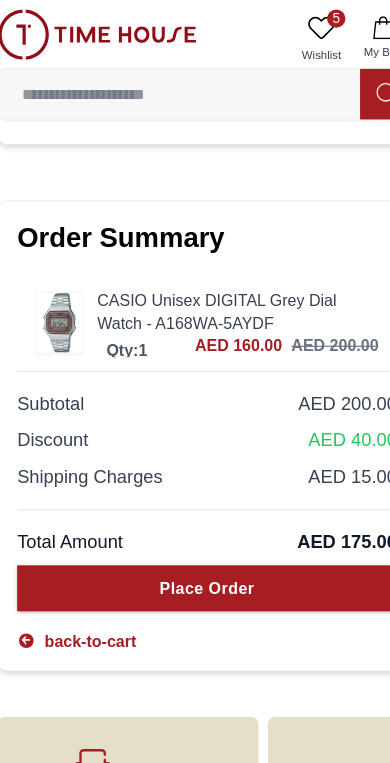 click on "Place Order" at bounding box center (195, 514) 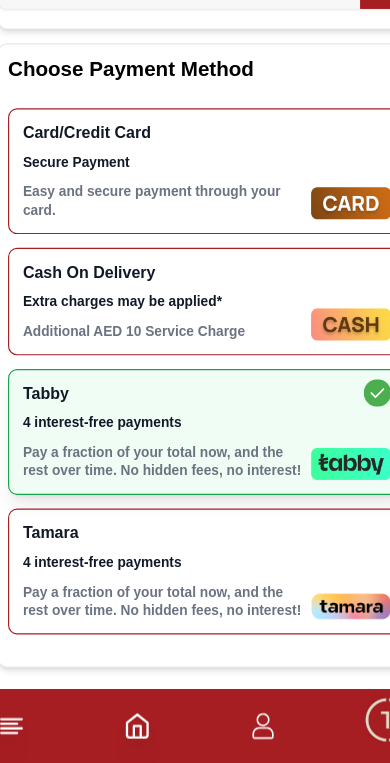 scroll, scrollTop: 697, scrollLeft: 0, axis: vertical 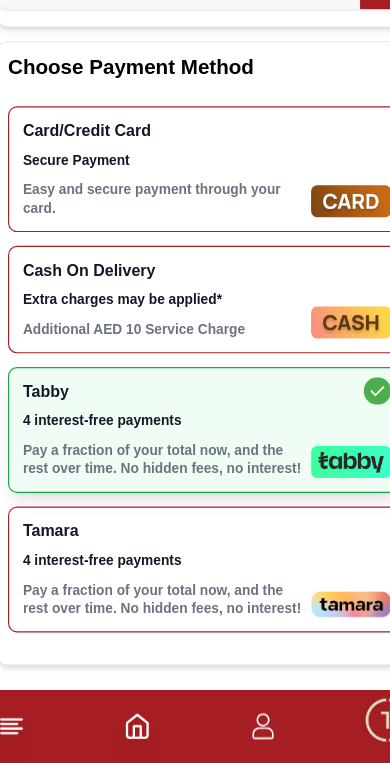 click on "Tamara 4 interest-free payments Pay a fraction of your total now, and the rest over time. No hidden fees, no interest!" at bounding box center [156, 594] 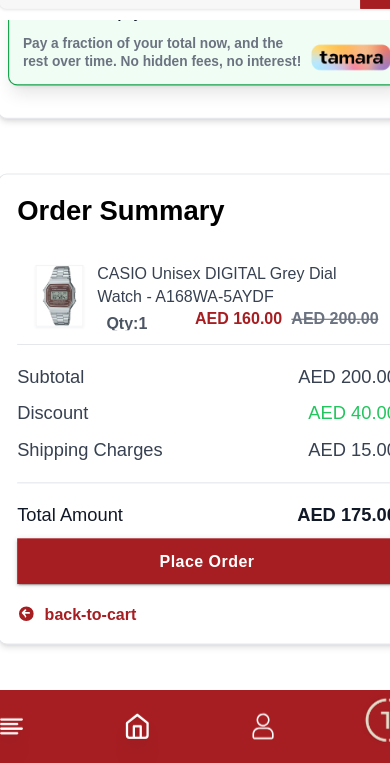 scroll, scrollTop: 1220, scrollLeft: 0, axis: vertical 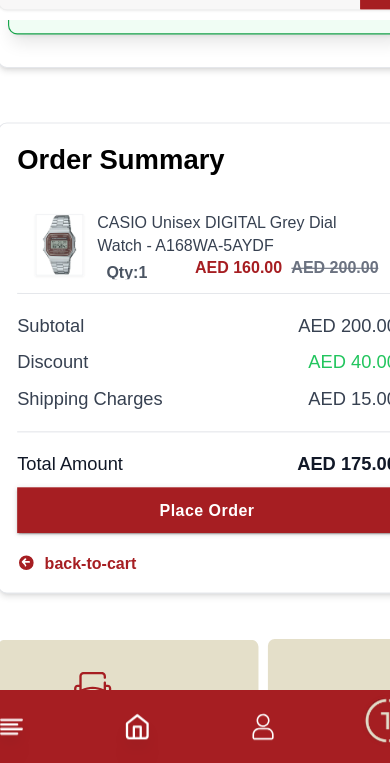 click on "Place Order" at bounding box center [195, 542] 